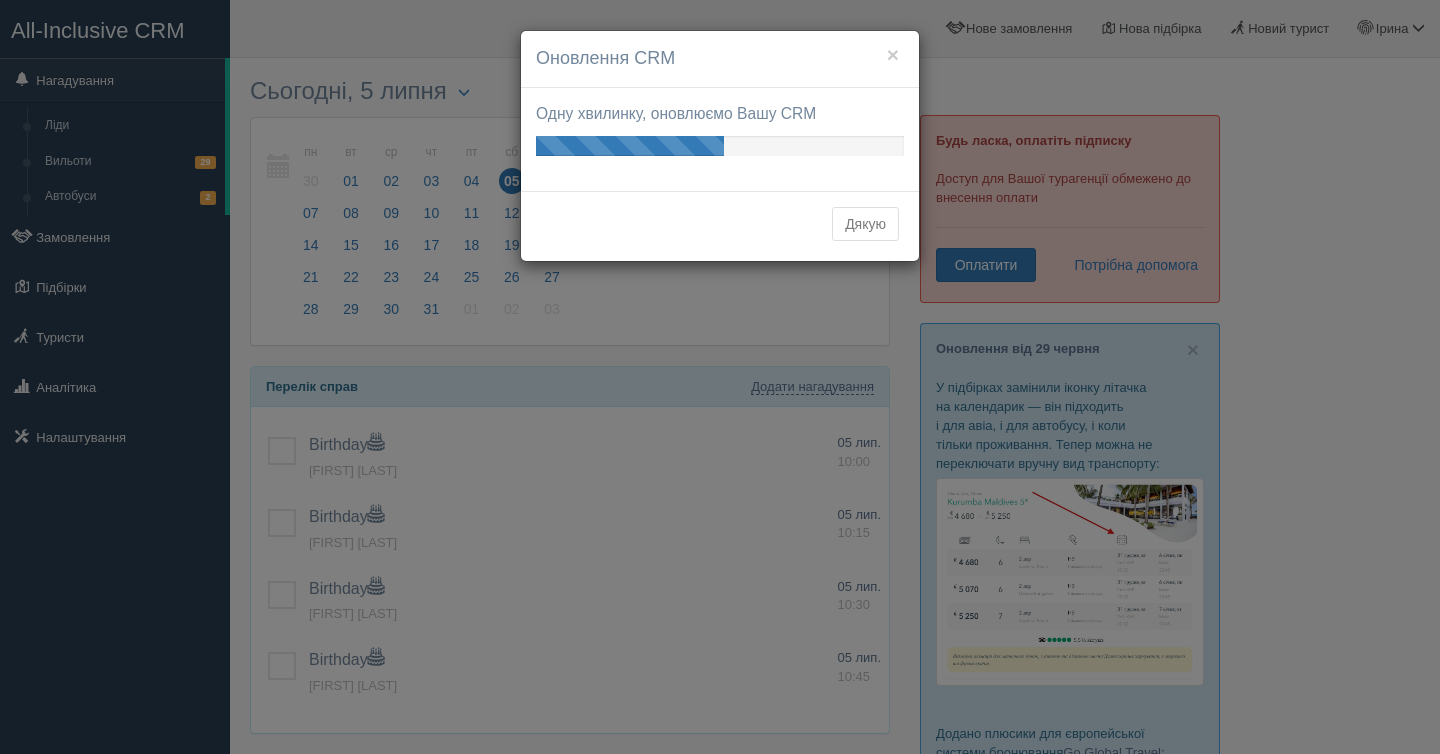 scroll, scrollTop: 0, scrollLeft: 0, axis: both 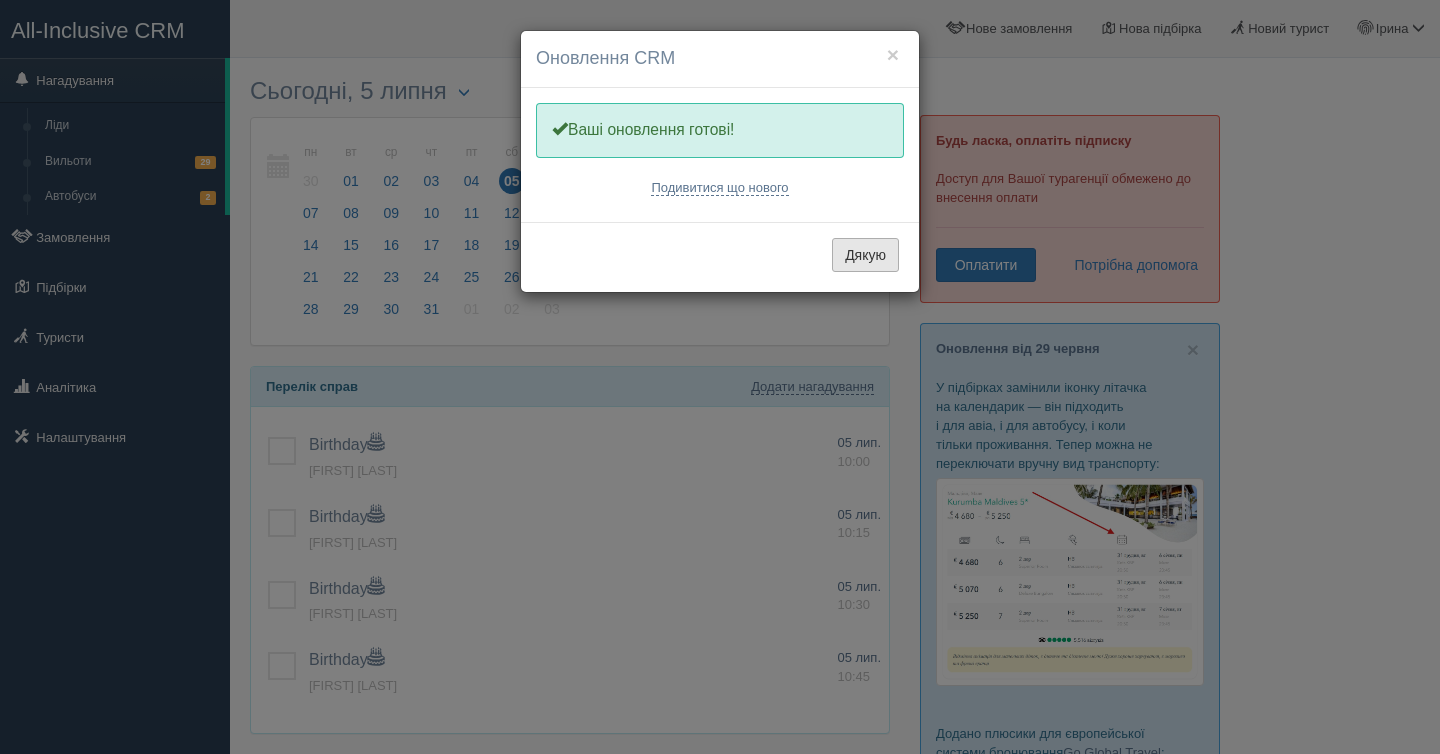 click on "Дякую" at bounding box center (865, 255) 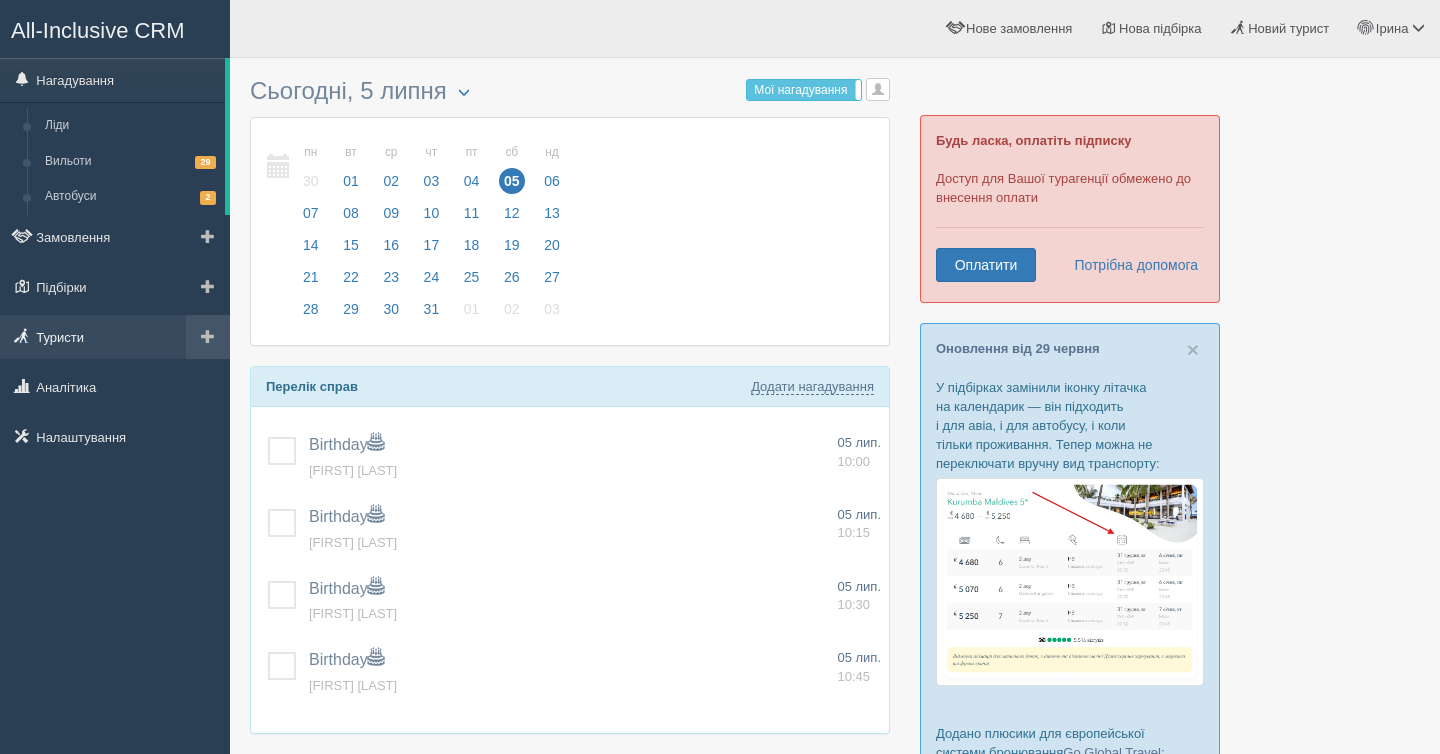 click on "Туристи" at bounding box center (115, 337) 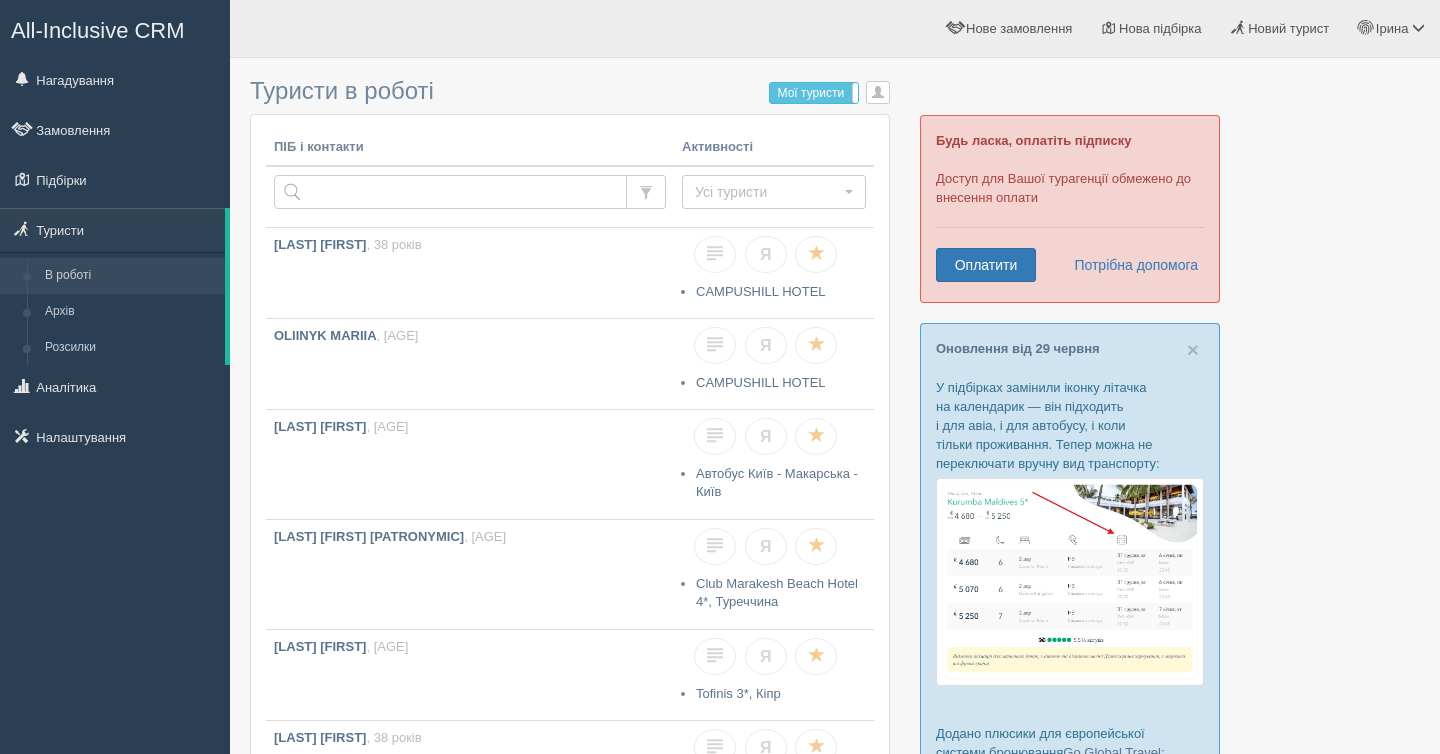 scroll, scrollTop: 0, scrollLeft: 0, axis: both 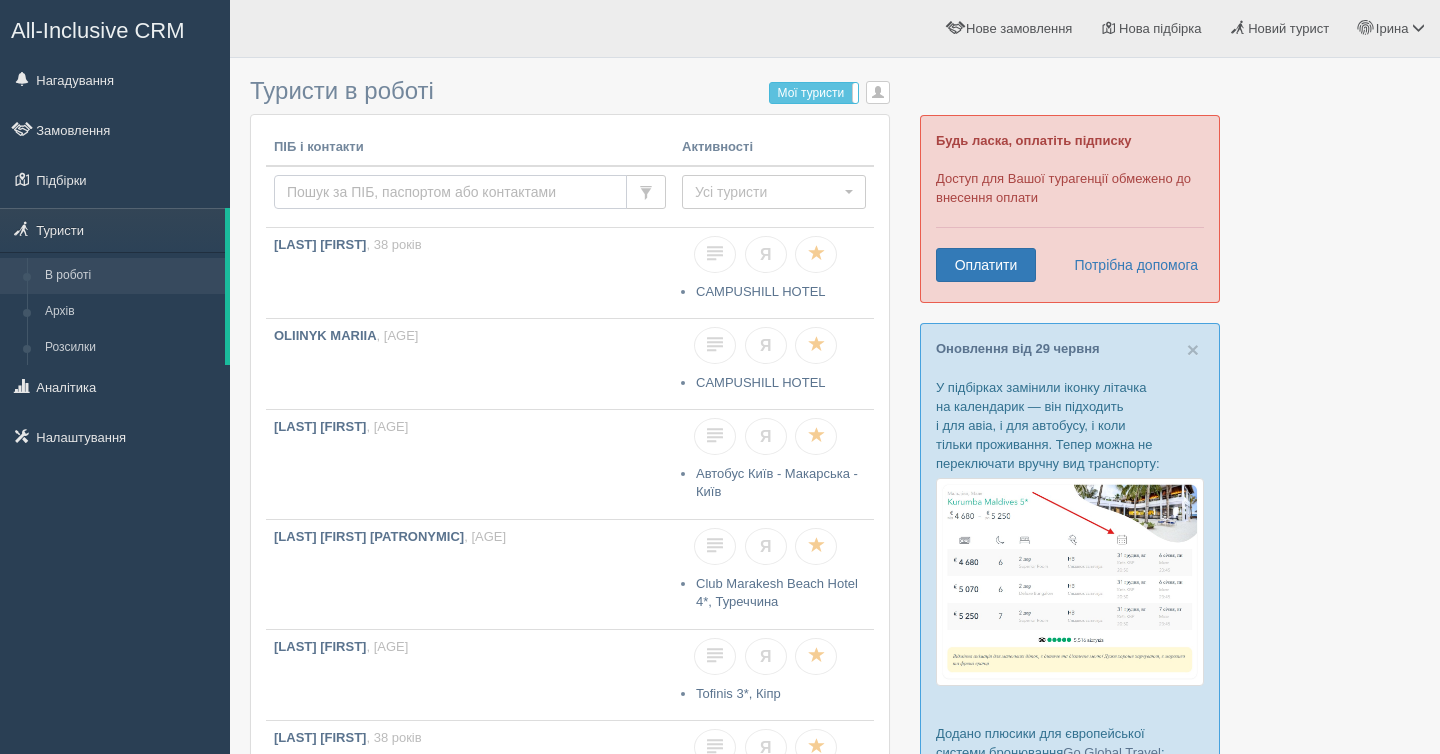 click at bounding box center [450, 192] 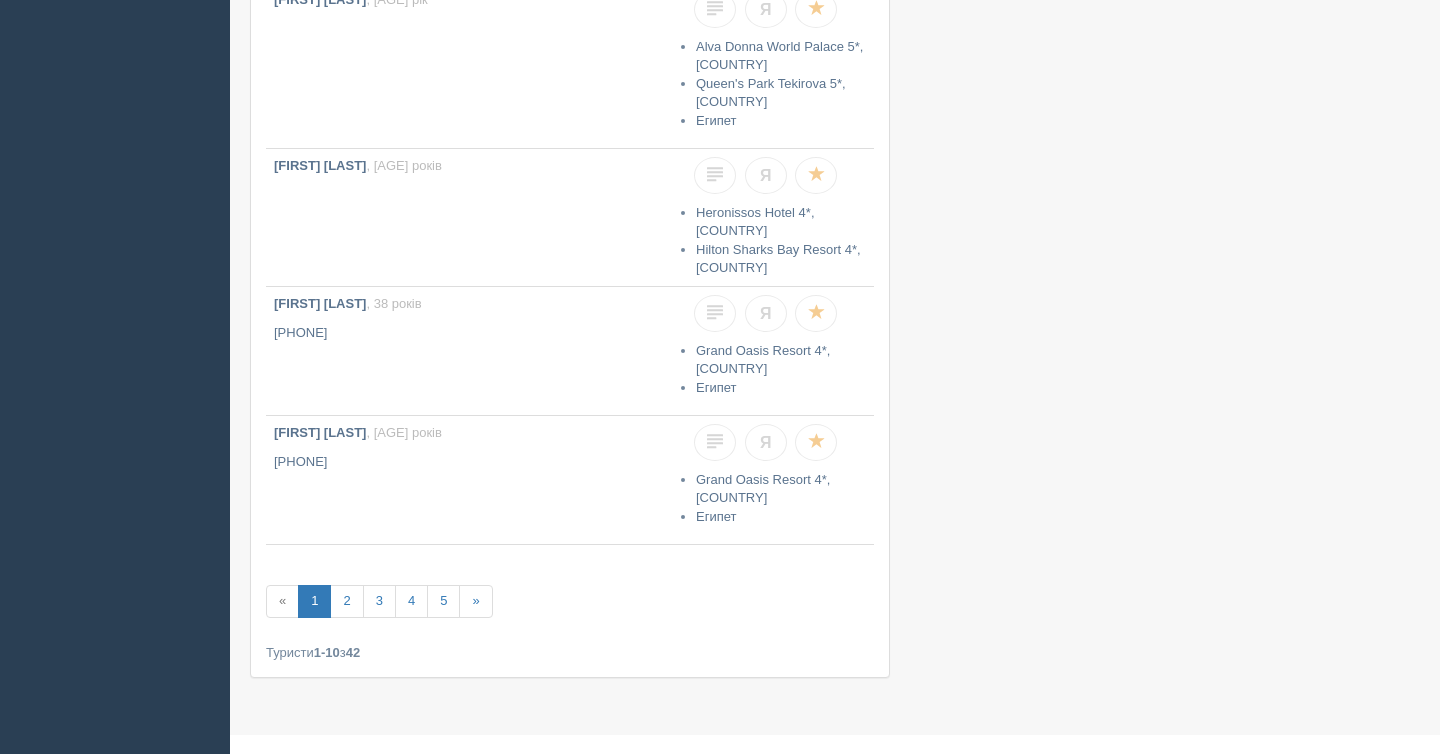 scroll, scrollTop: 1339, scrollLeft: 0, axis: vertical 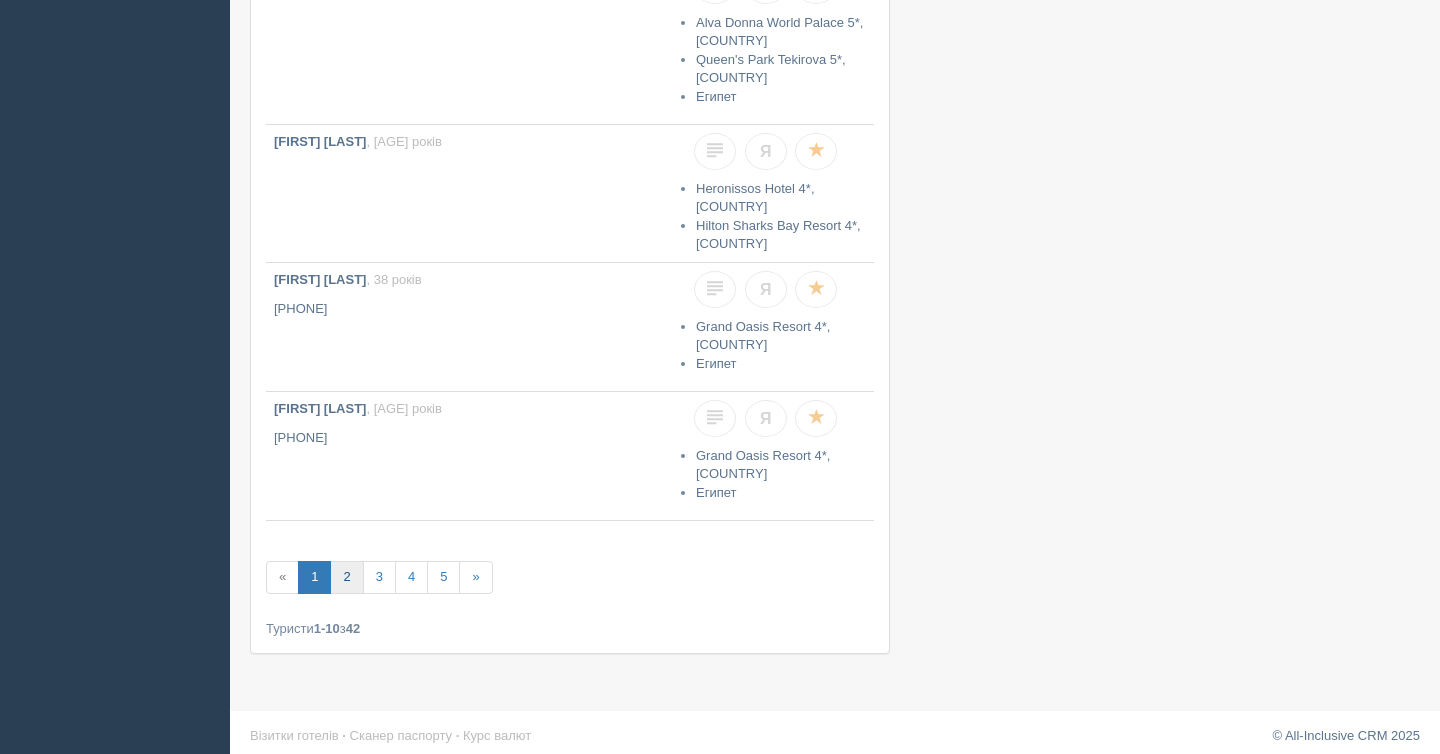 click on "2" at bounding box center [346, 577] 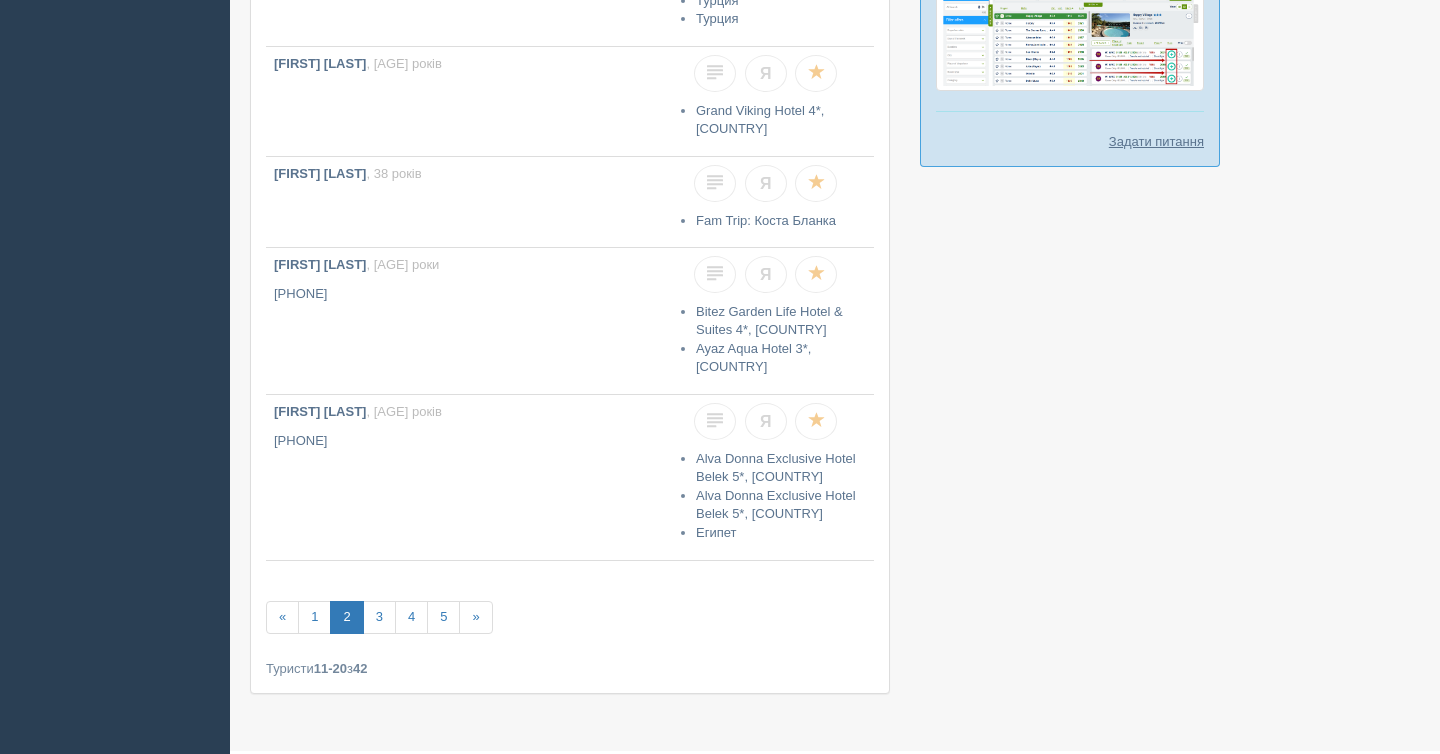 scroll, scrollTop: 1045, scrollLeft: 0, axis: vertical 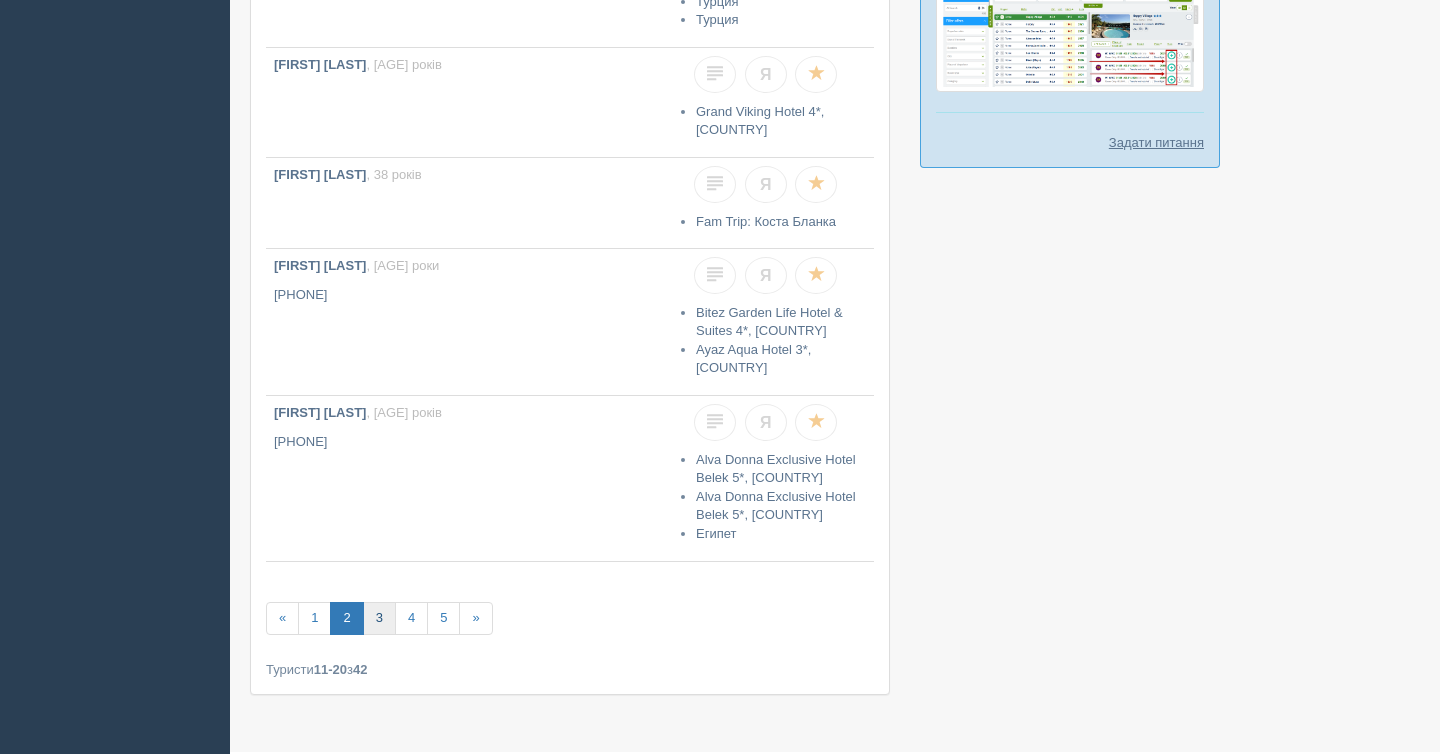 click on "3" at bounding box center (379, 618) 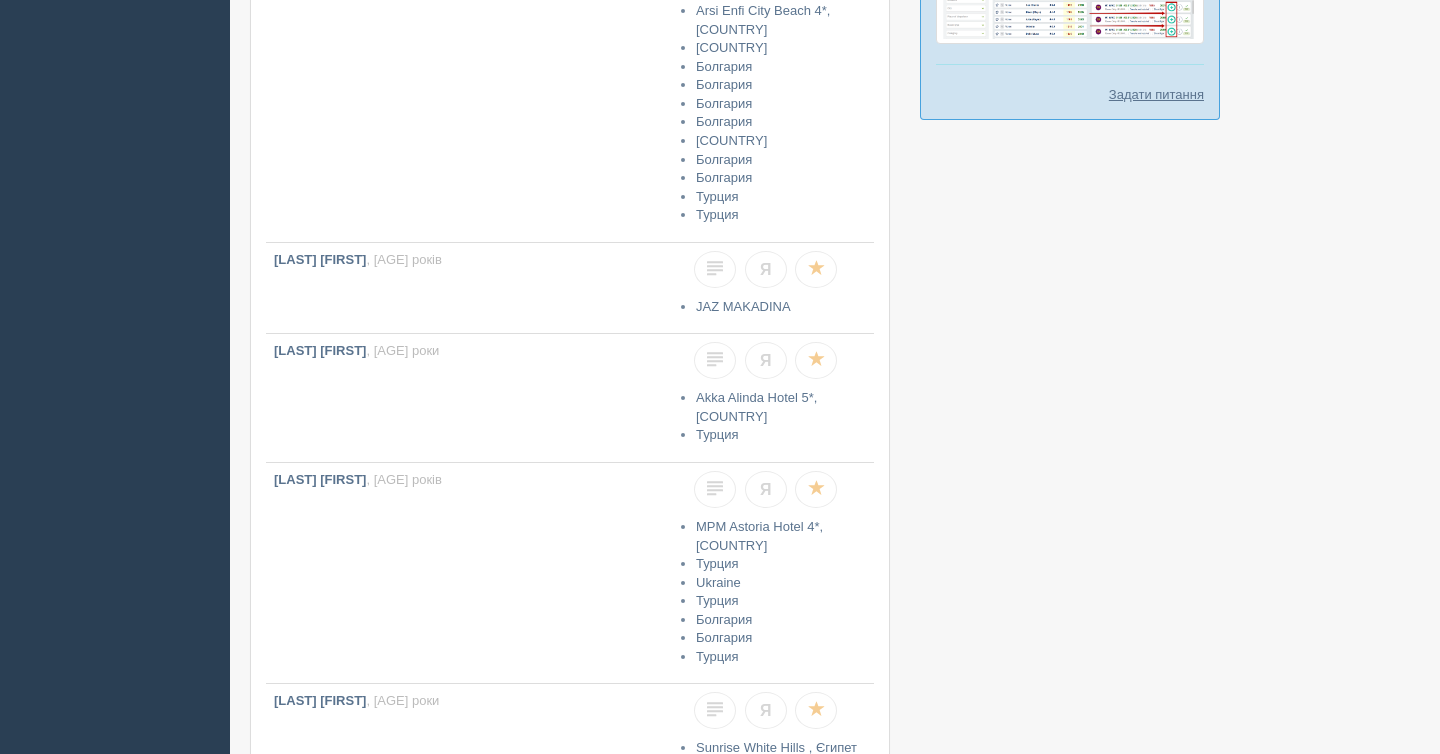 scroll, scrollTop: 1181, scrollLeft: 0, axis: vertical 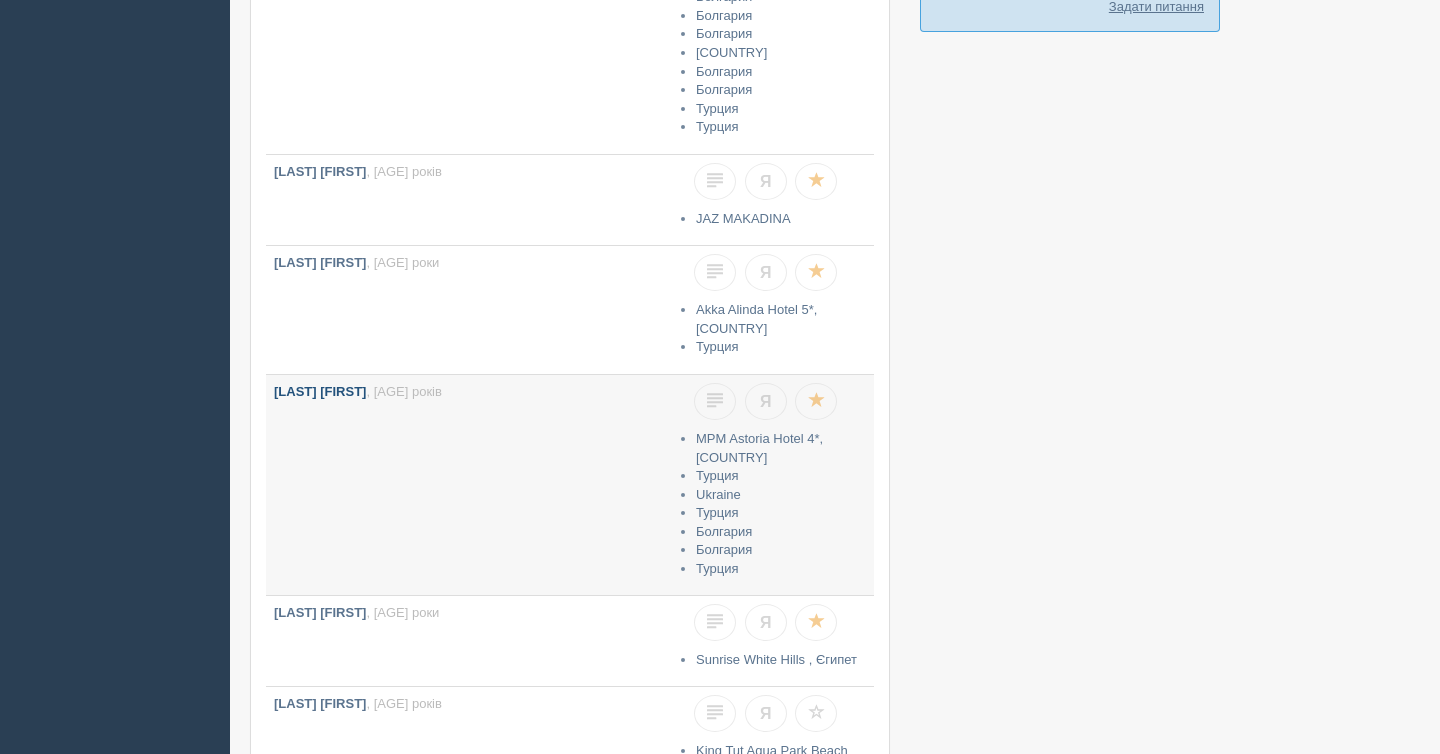 click on "OLSHEVSKA IRYNA ,
35 років" at bounding box center [470, 485] 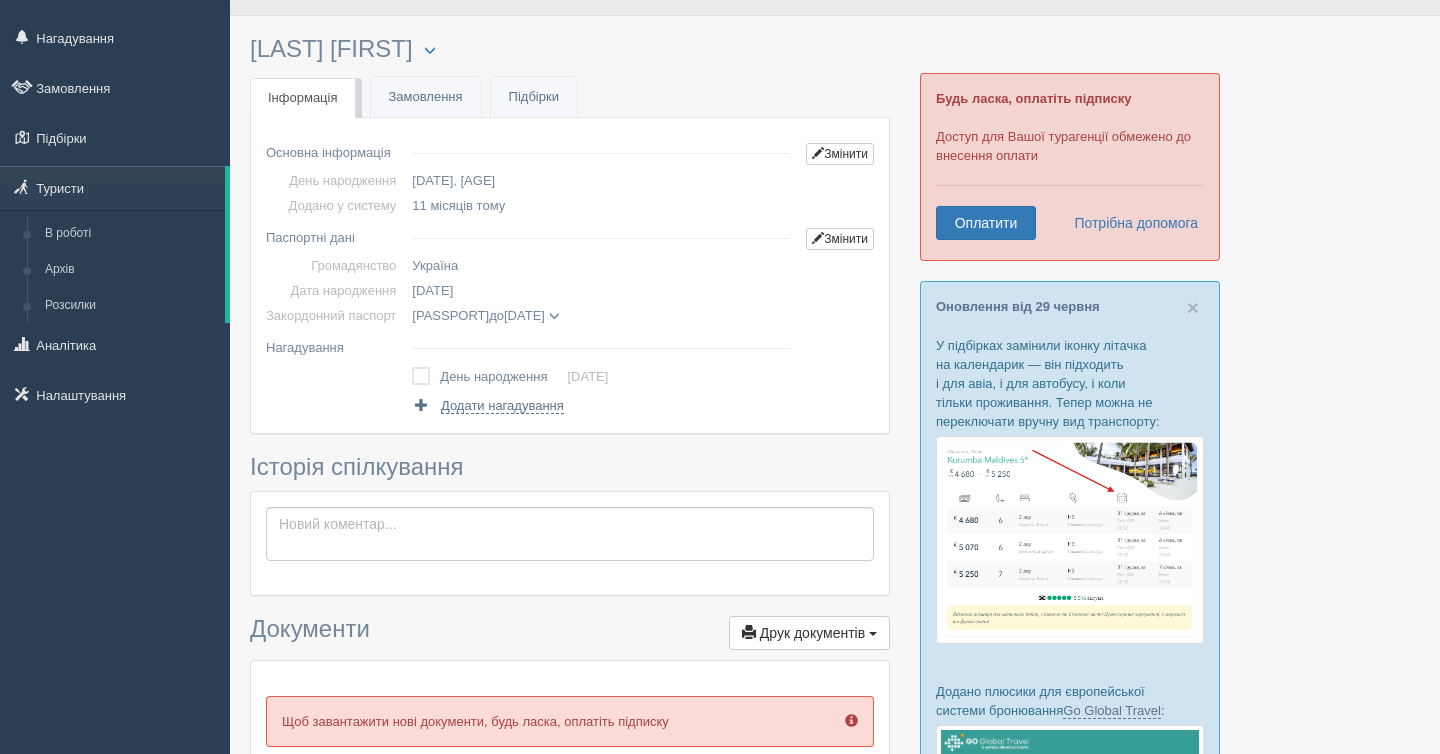 scroll, scrollTop: 41, scrollLeft: 0, axis: vertical 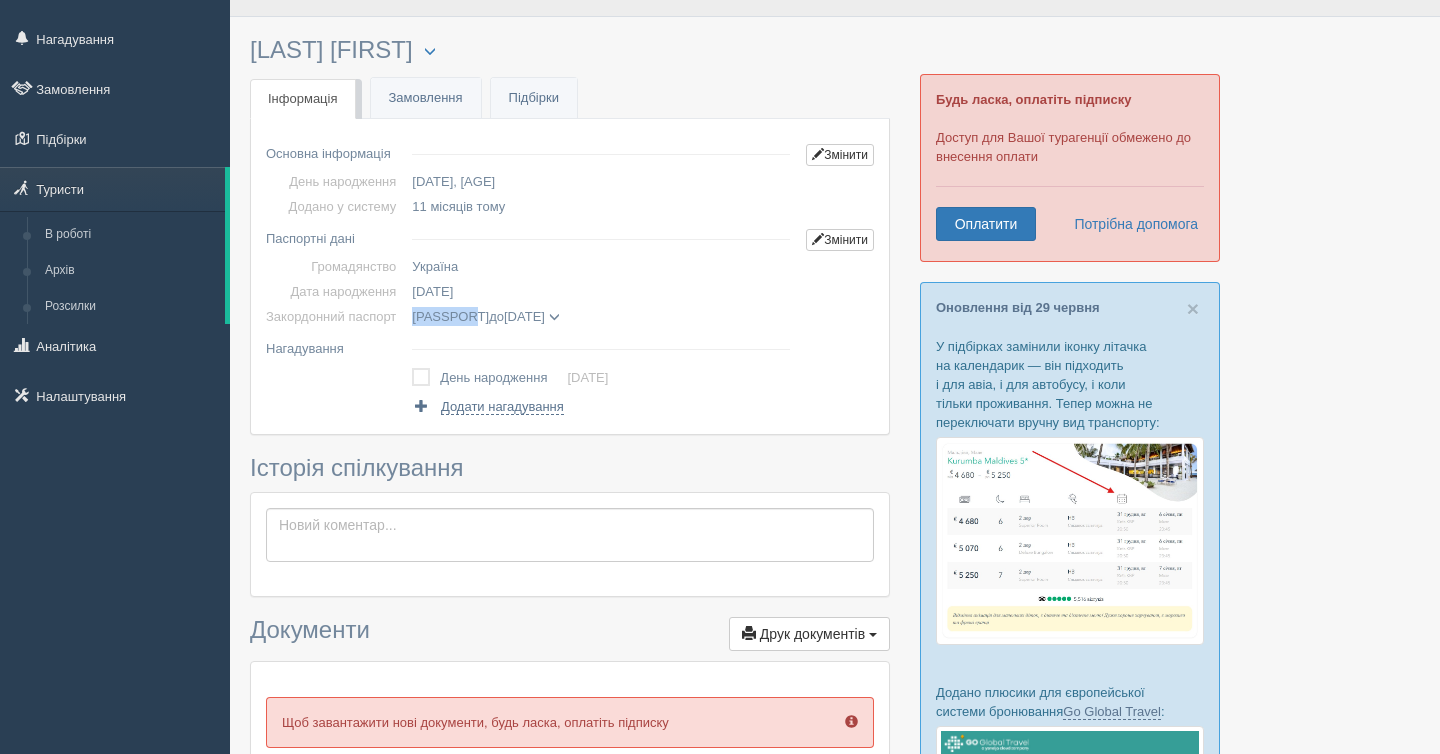 drag, startPoint x: 489, startPoint y: 318, endPoint x: 419, endPoint y: 314, distance: 70.11419 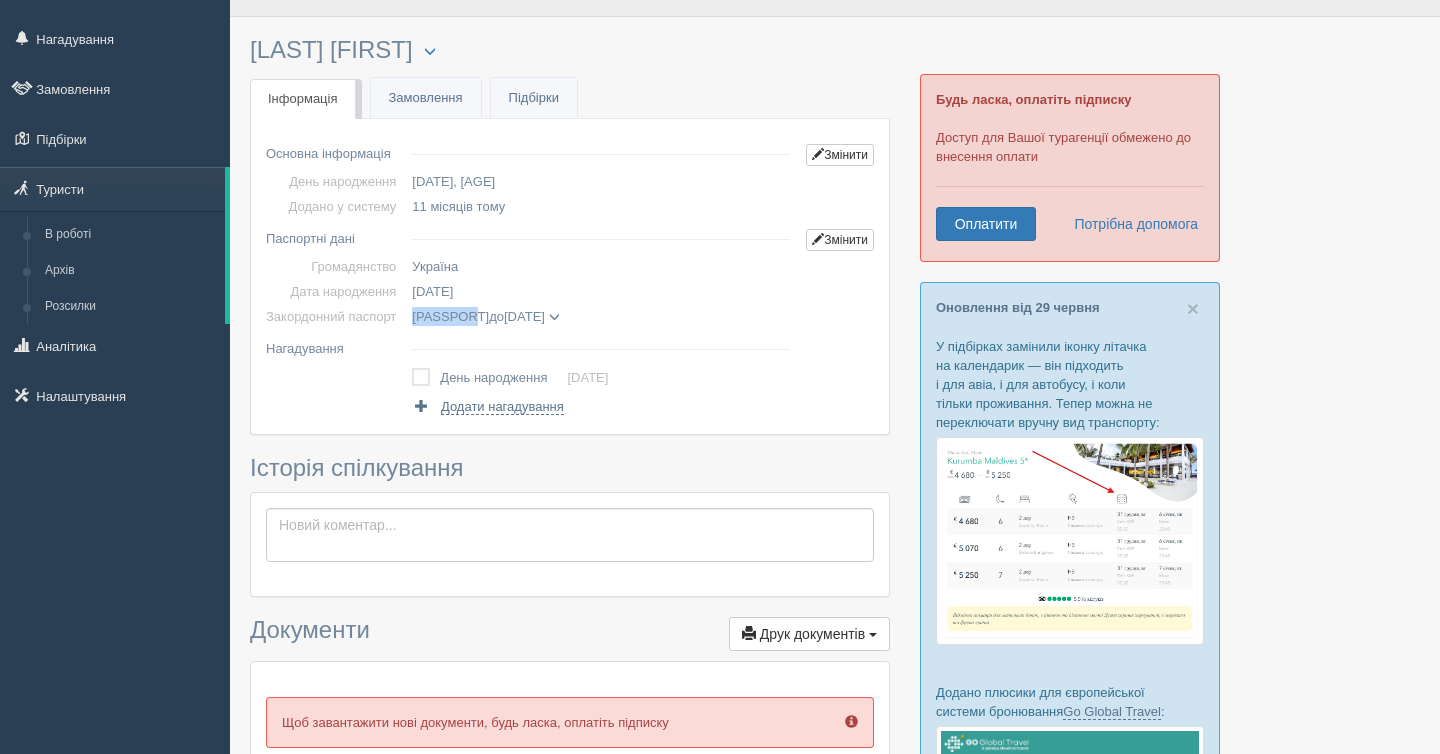 click on "GD899676  до  09.09.2032
OLSHEVSKA   IRYNA
дата видачі   (немає даних)
орган видачі   (немає даних)" at bounding box center (601, 181) 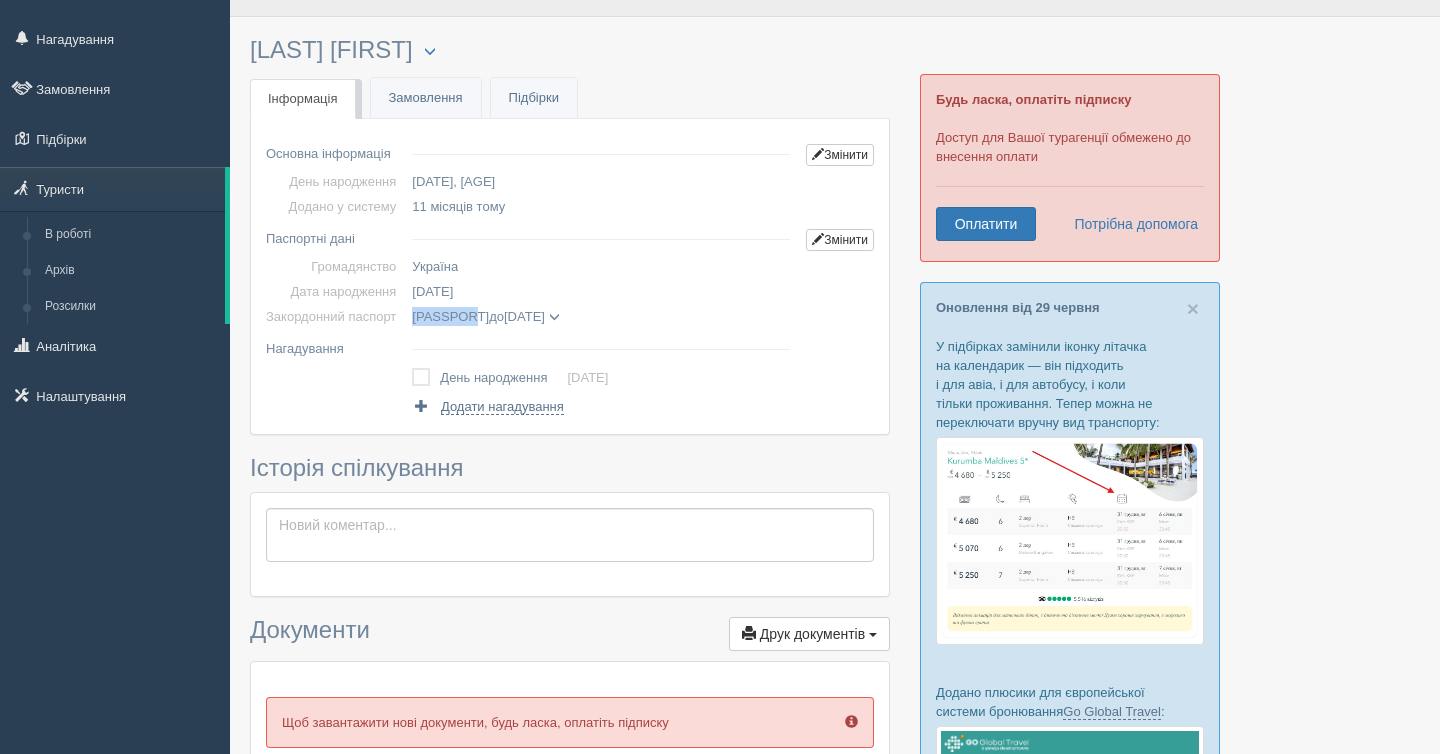 drag, startPoint x: 486, startPoint y: 293, endPoint x: 424, endPoint y: 289, distance: 62.1289 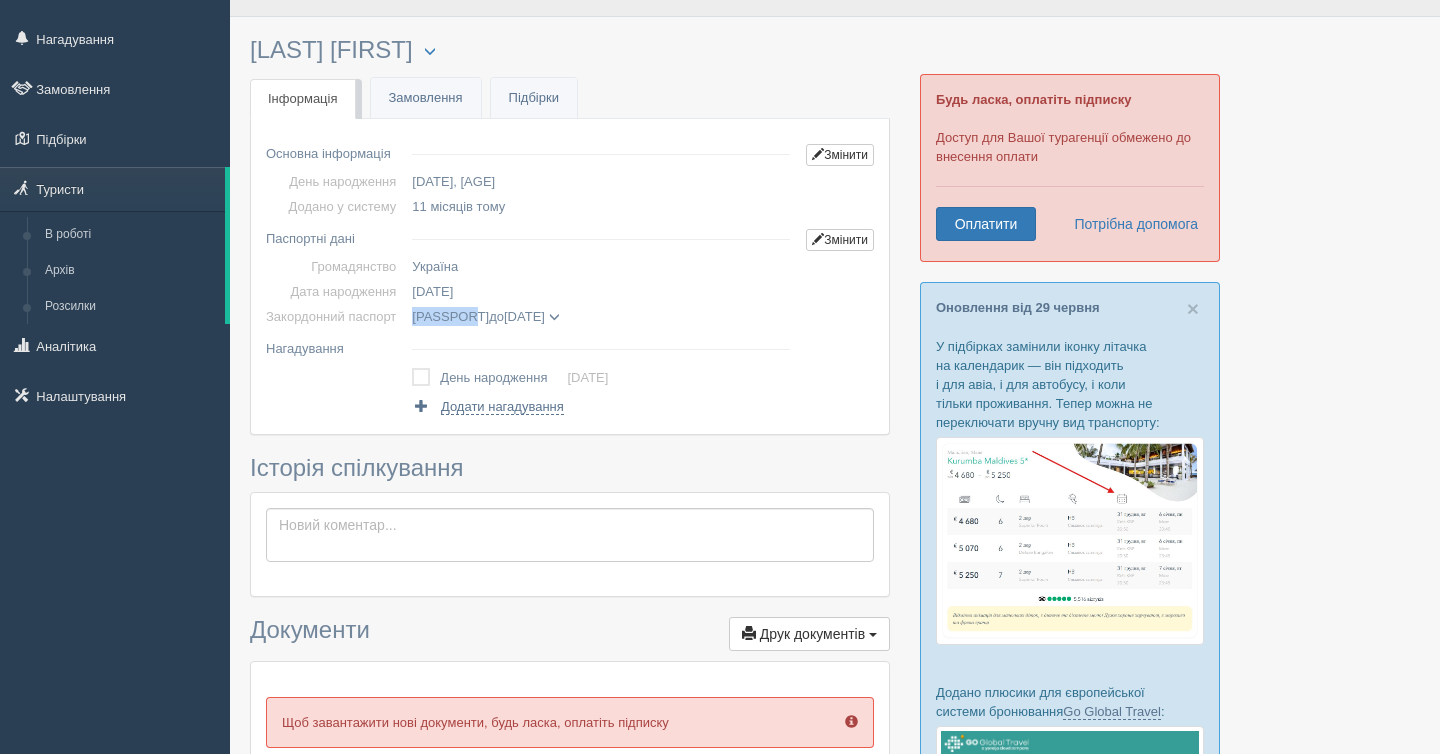 click on "11.10.1989" at bounding box center [601, 181] 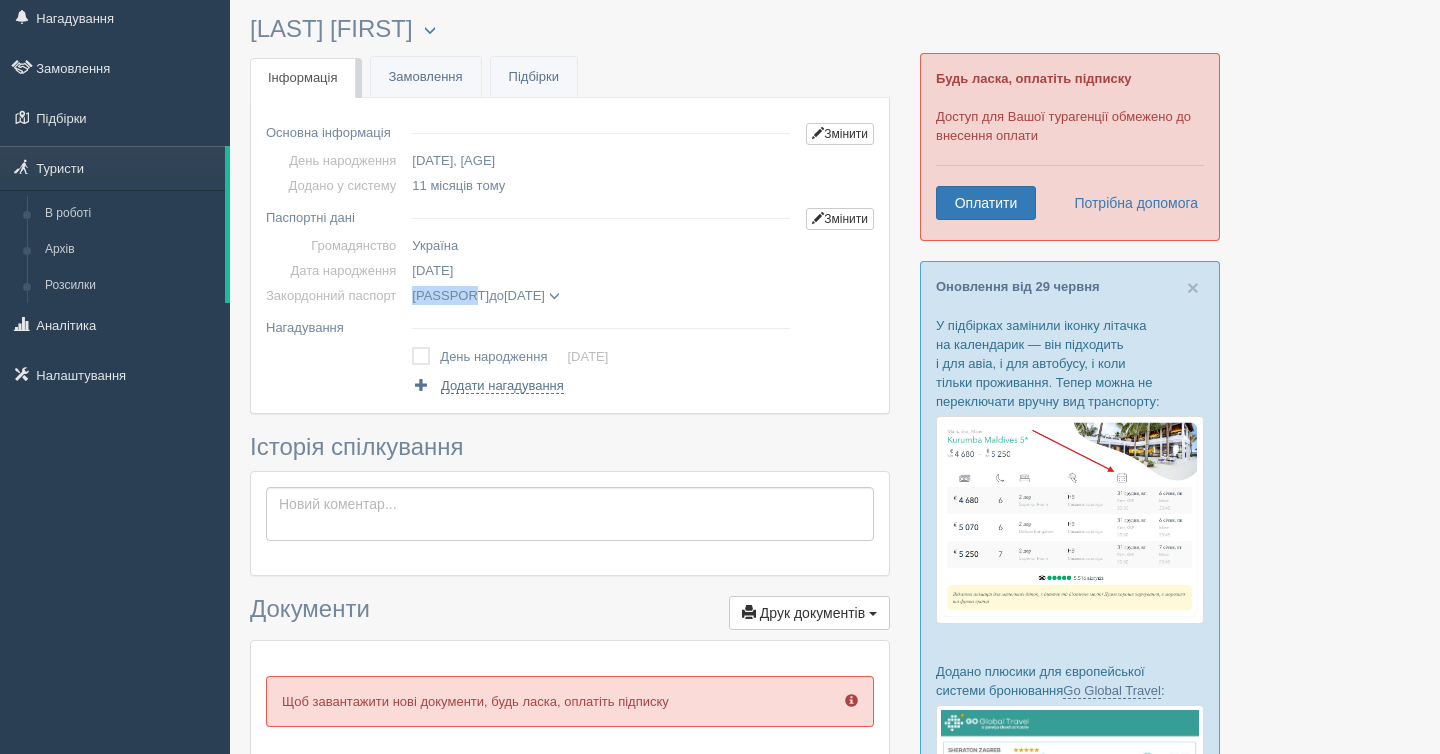 scroll, scrollTop: 64, scrollLeft: 0, axis: vertical 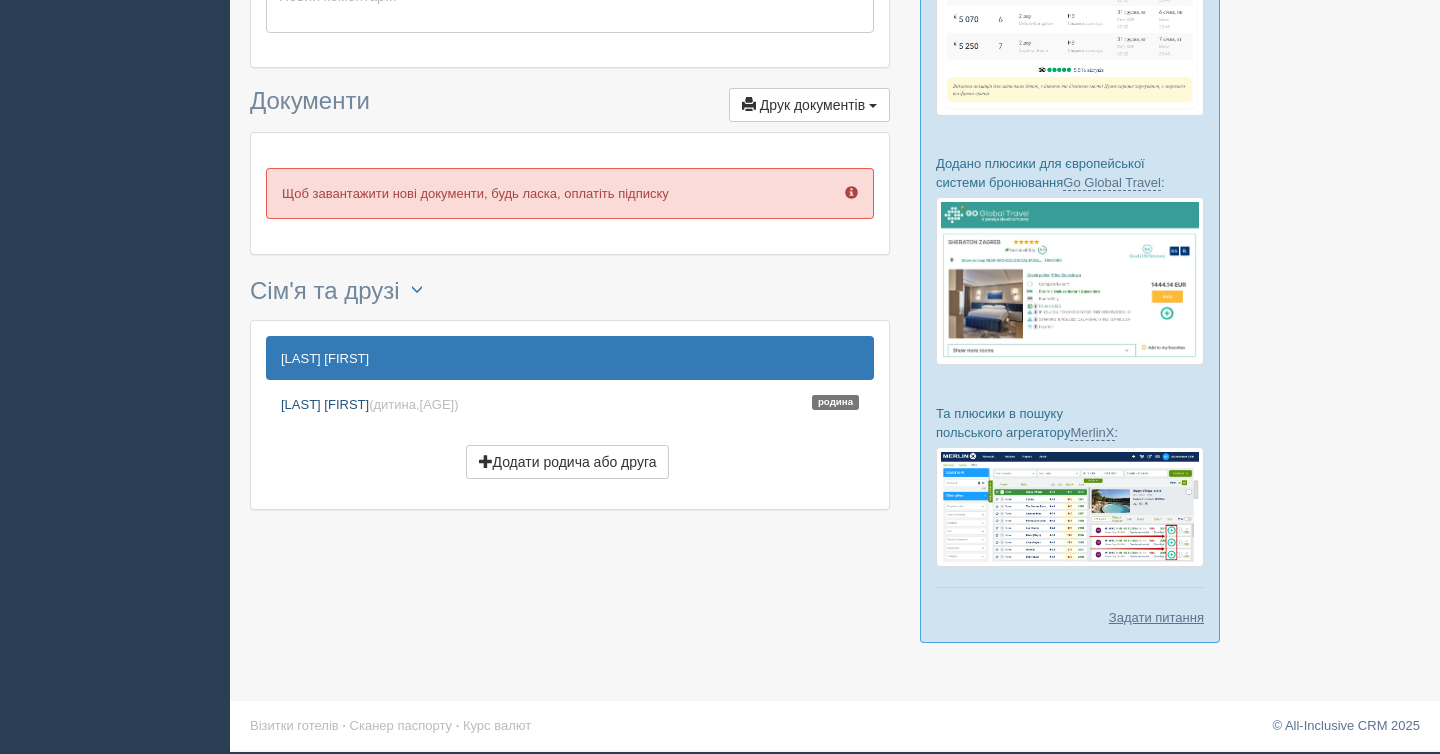 click on "MOSIICHUK ELLA                                             (дитина,
7 років )
Родина" at bounding box center [570, 404] 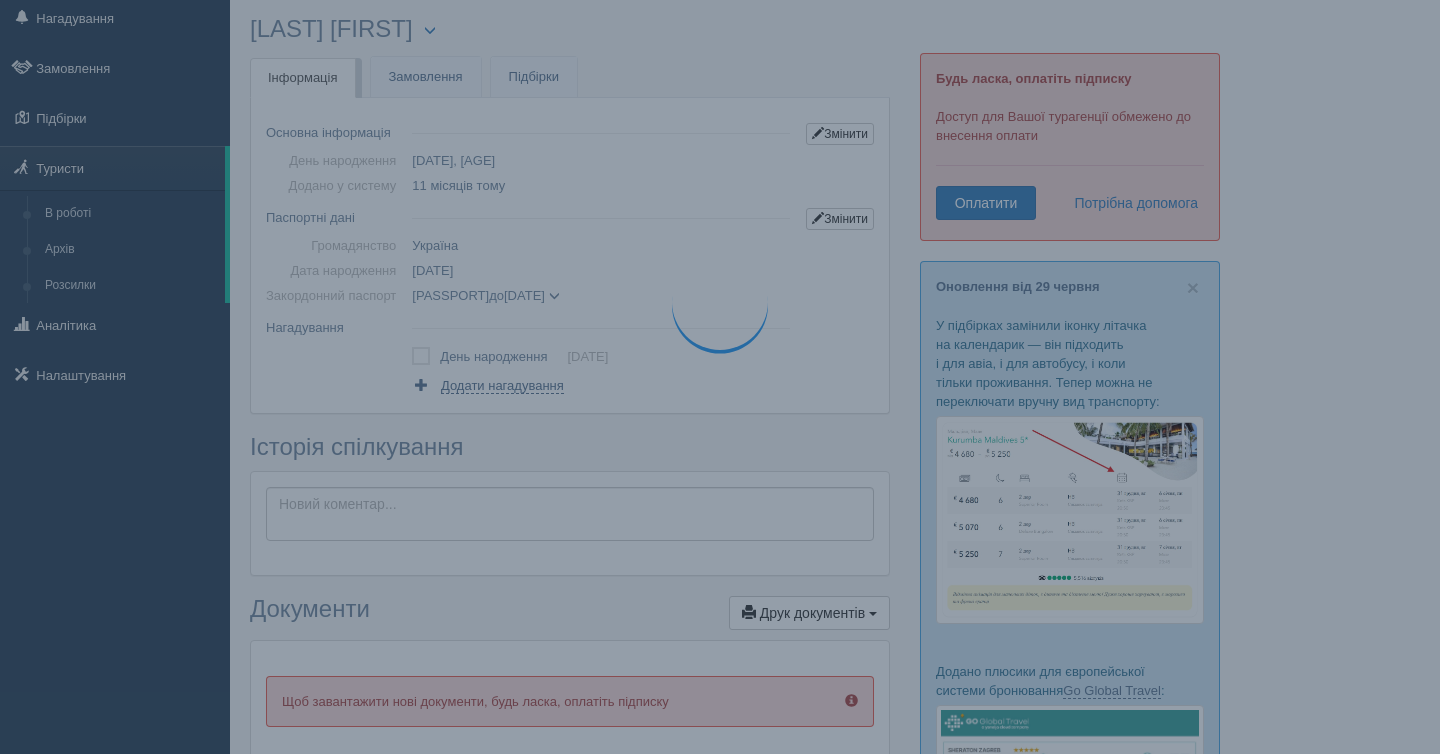 scroll, scrollTop: 0, scrollLeft: 0, axis: both 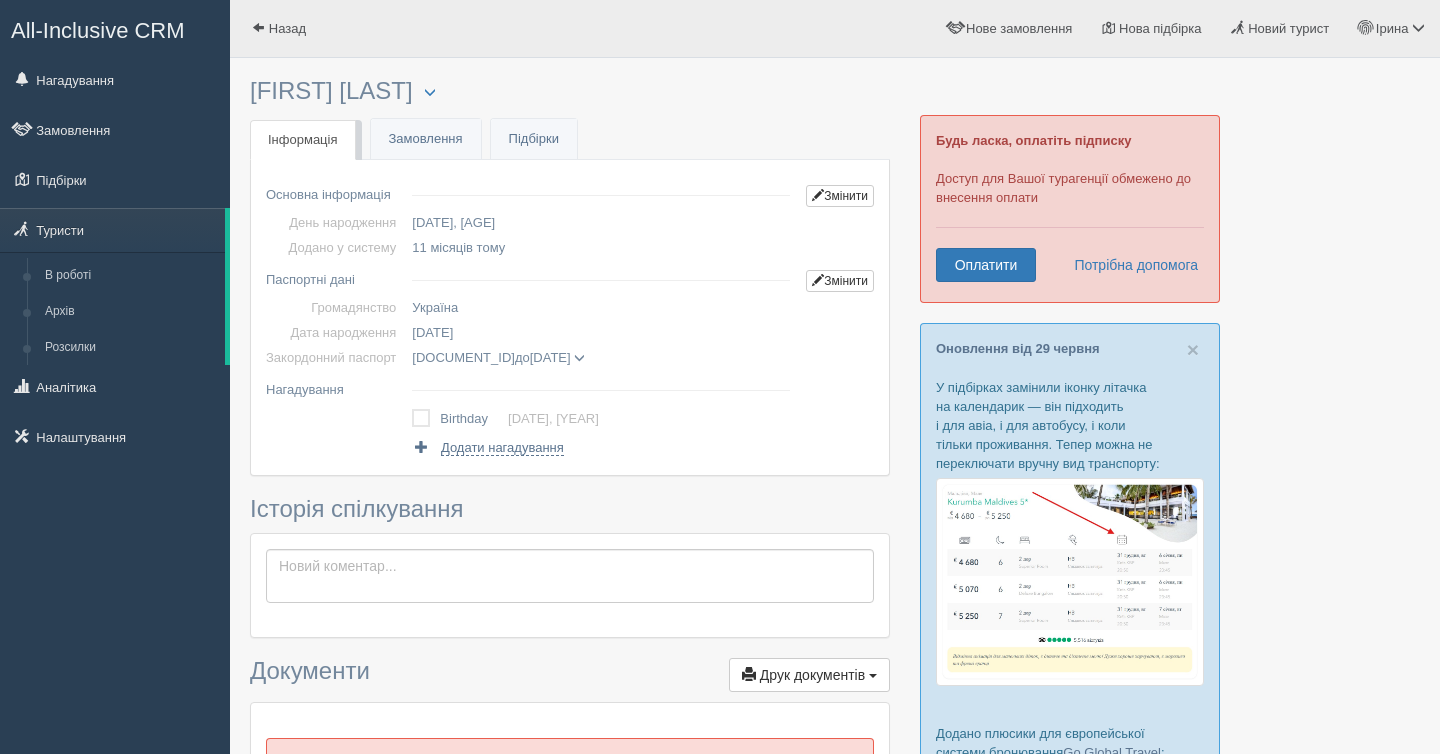 drag, startPoint x: 507, startPoint y: 326, endPoint x: 422, endPoint y: 326, distance: 85 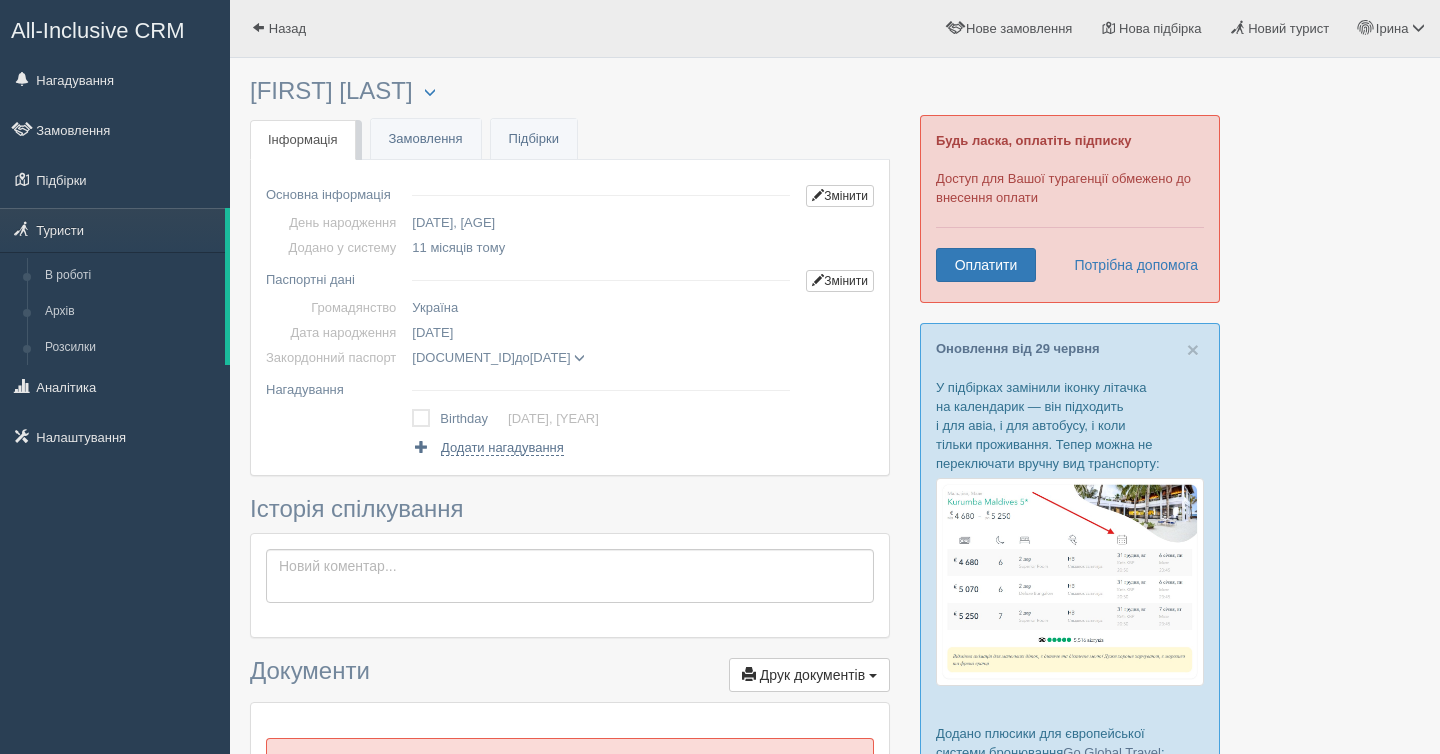 click on "[DATE]" at bounding box center [601, 222] 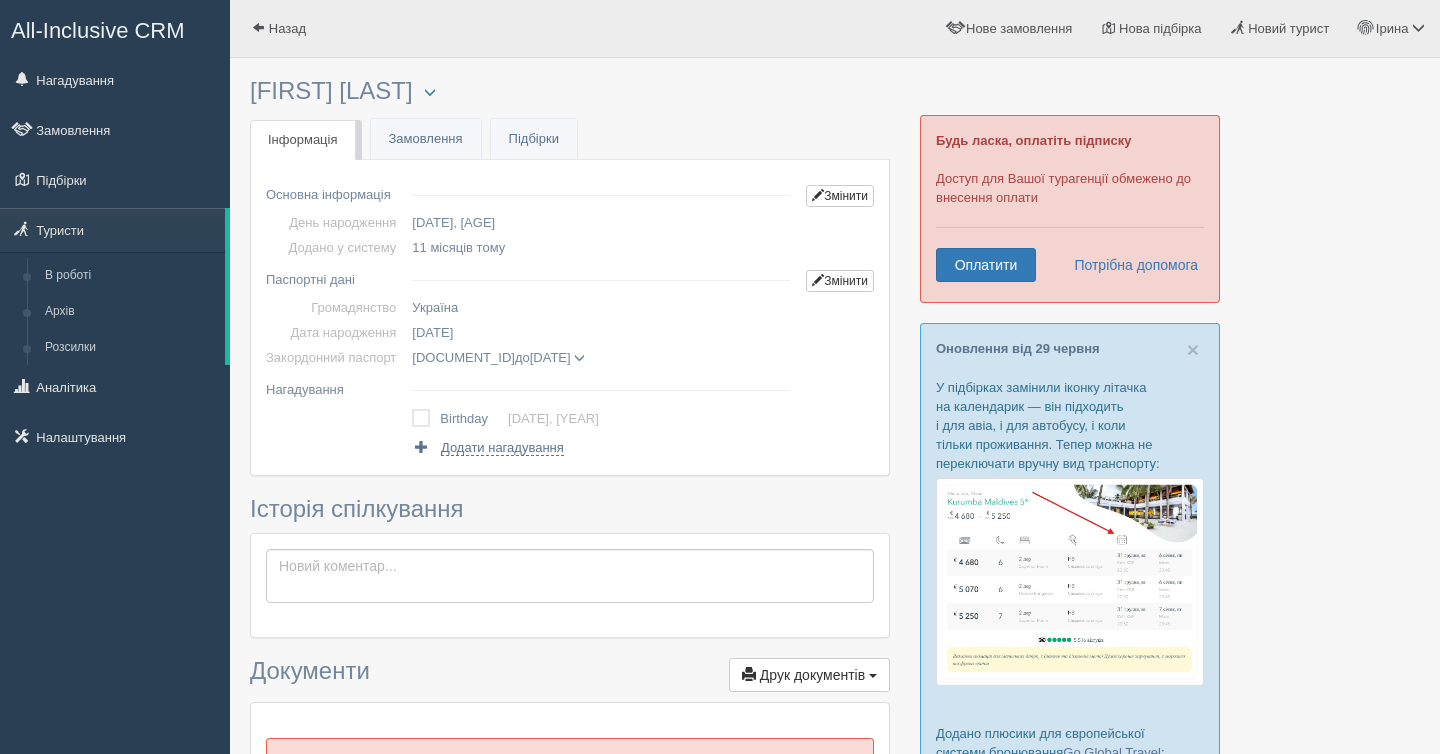 copy on "[DATE]" 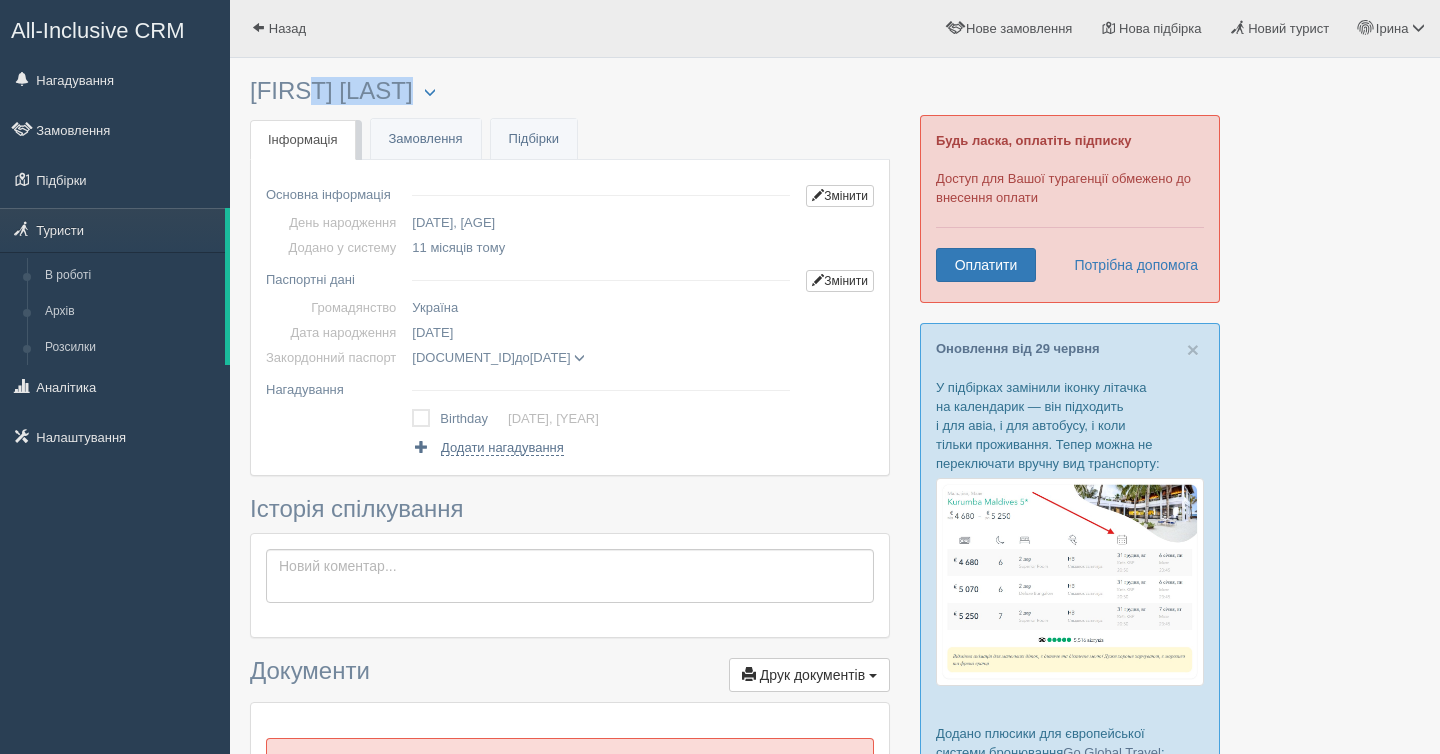 drag, startPoint x: 381, startPoint y: 91, endPoint x: 256, endPoint y: 90, distance: 125.004 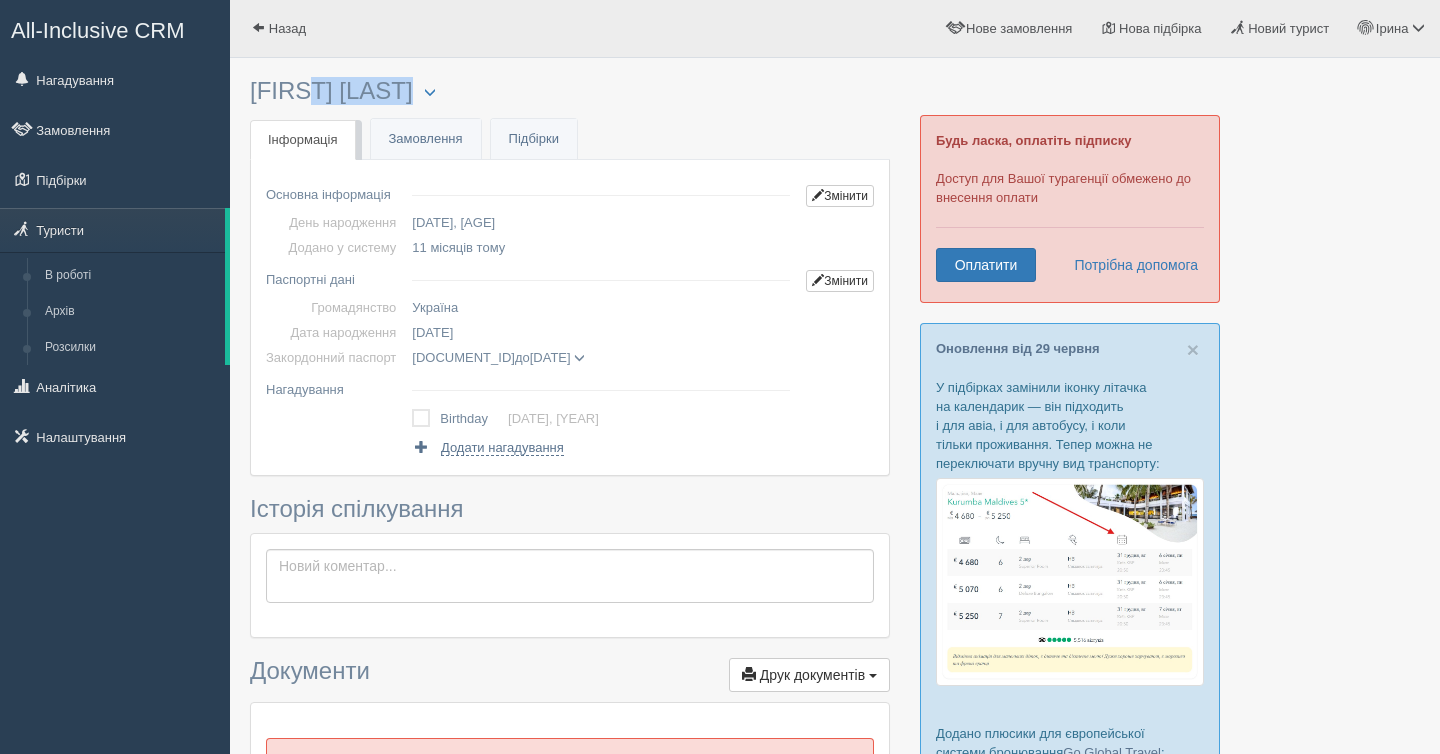click on "[FIRST] [LAST]
Менеджер:
[FIRST]
Відправити до архіву
Взяти в роботу
Об'єднати дублікати
Видалити туриста" at bounding box center [570, 91] 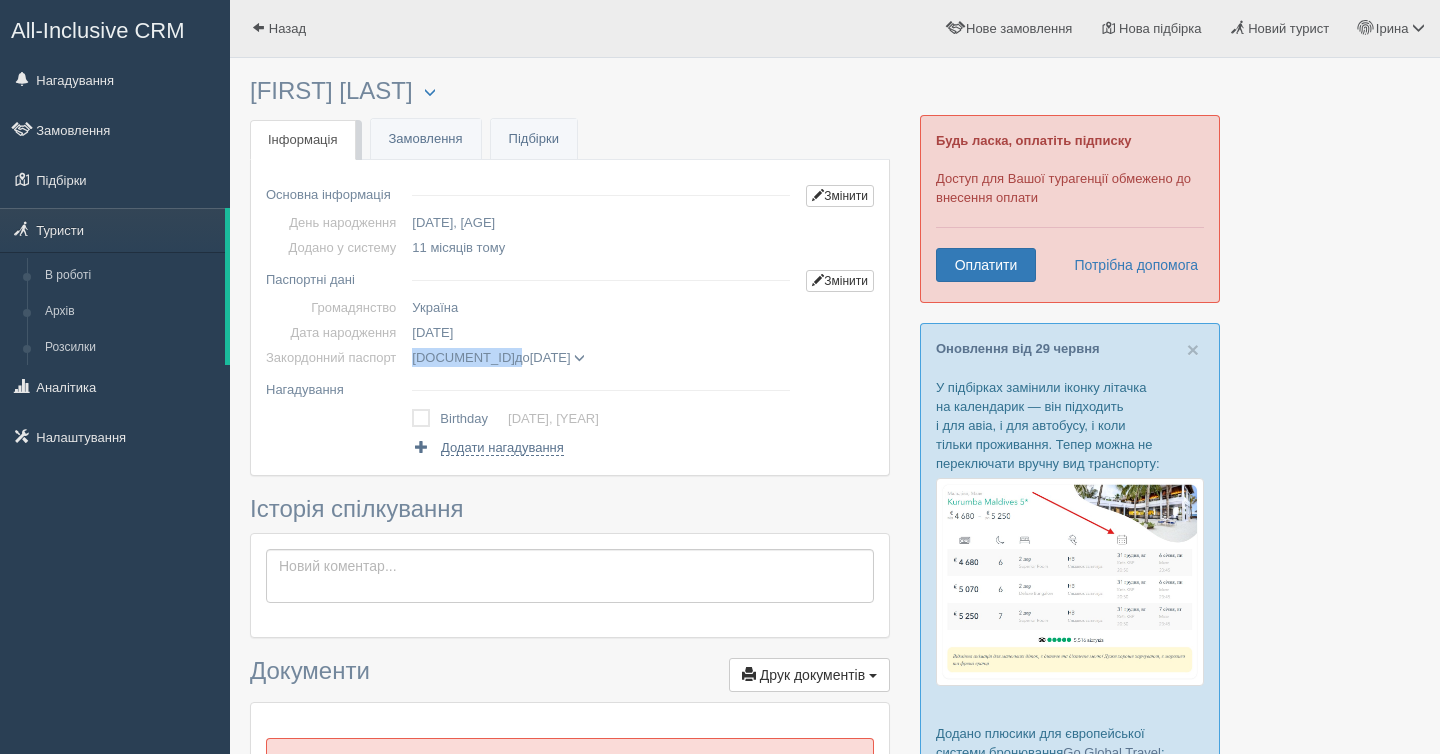drag, startPoint x: 490, startPoint y: 358, endPoint x: 422, endPoint y: 355, distance: 68.06615 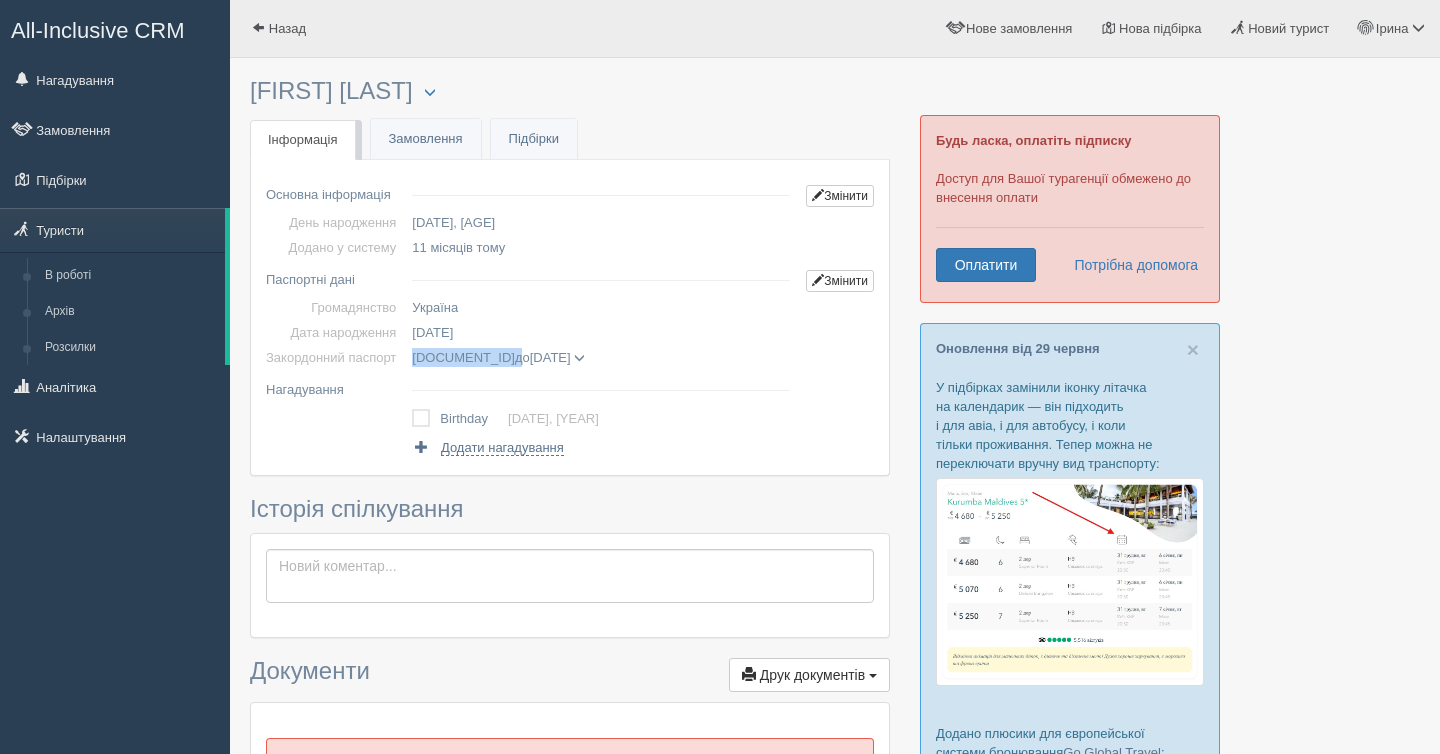 click on "[DOCUMENT_ID] до [DATE]" at bounding box center [498, 357] 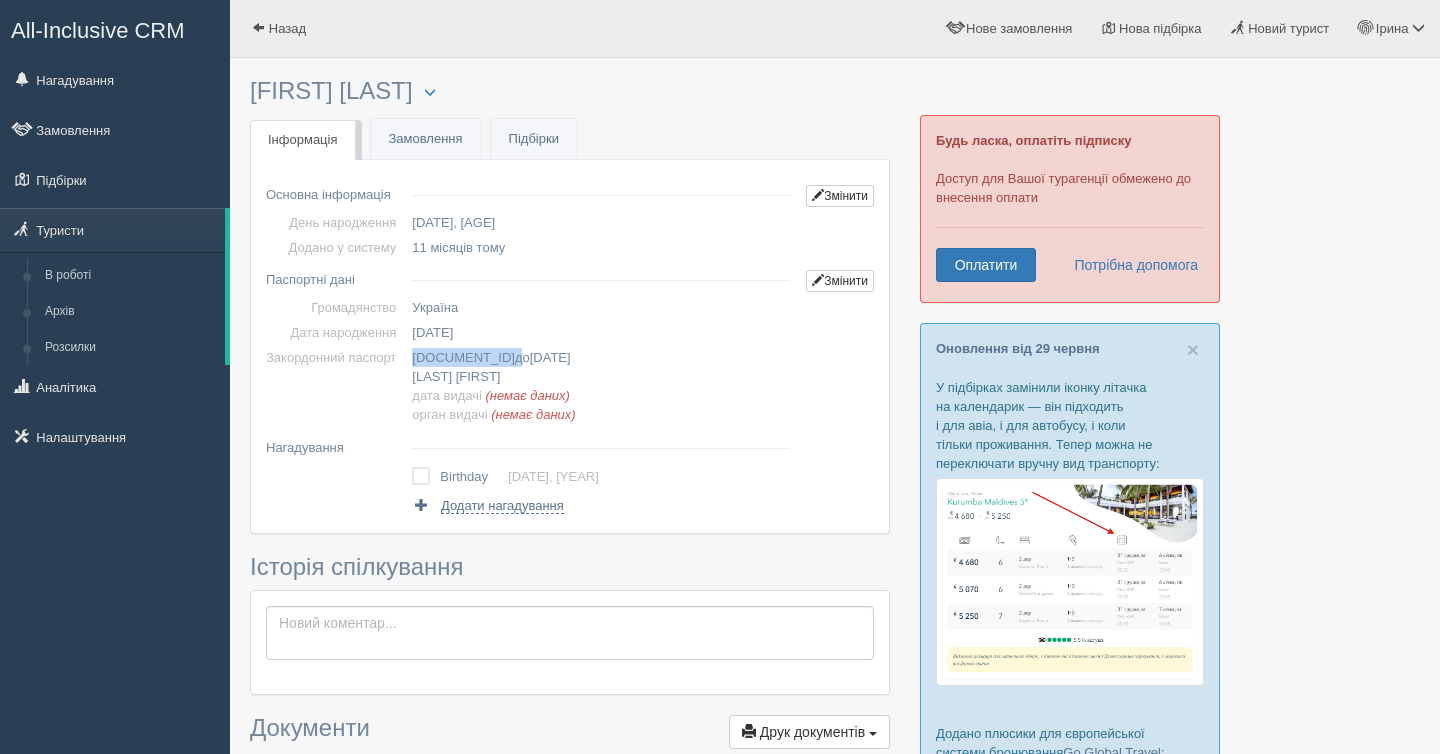 copy on "[DOCUMENT_ID]" 